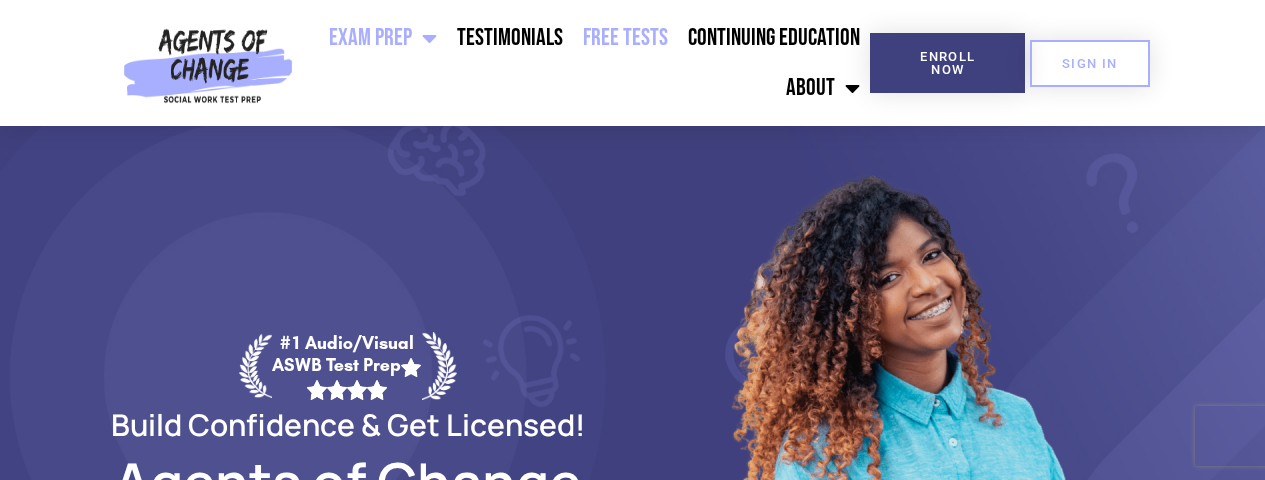 scroll, scrollTop: 0, scrollLeft: 0, axis: both 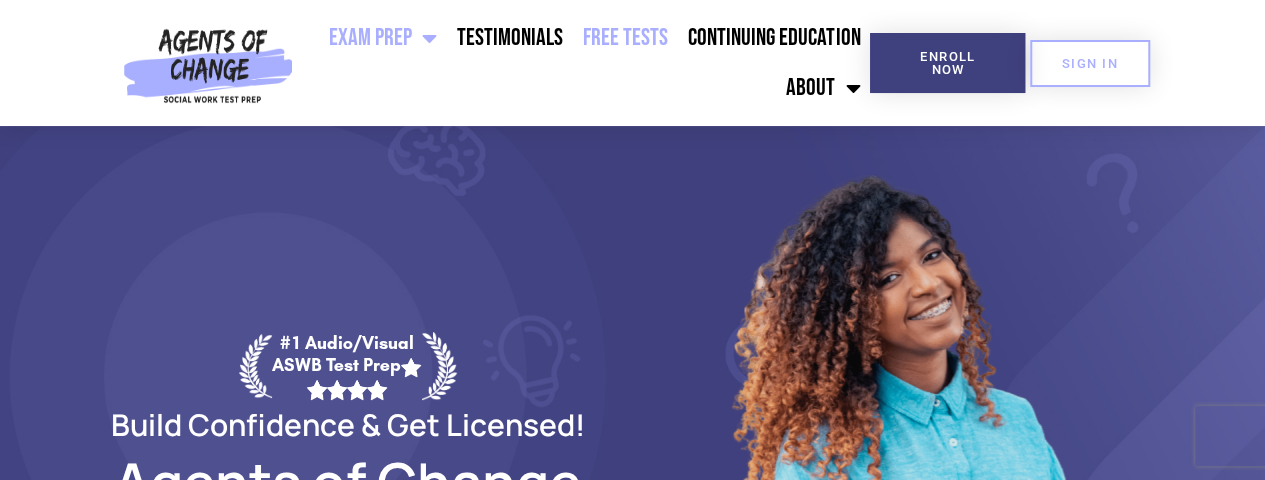 click on "Free Tests" 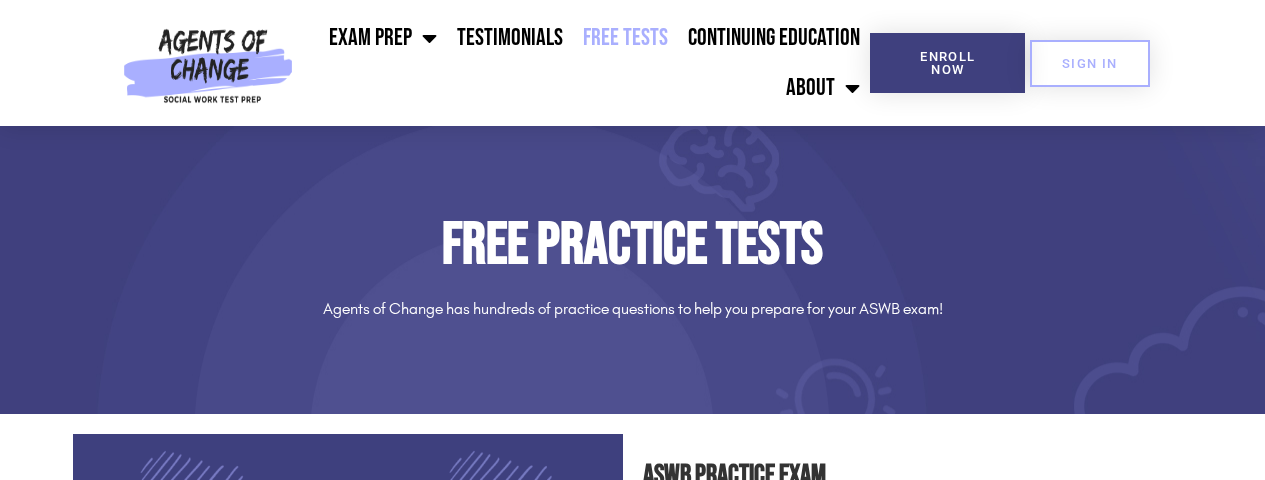 scroll, scrollTop: 0, scrollLeft: 0, axis: both 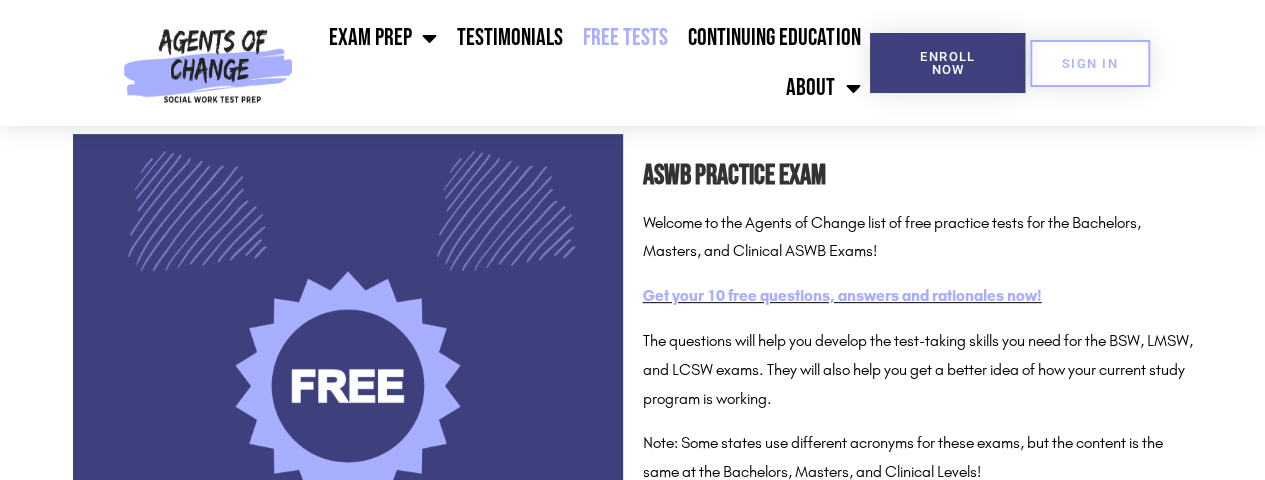 click on "Get your 10 free questions, answers and rationales now!" at bounding box center [842, 295] 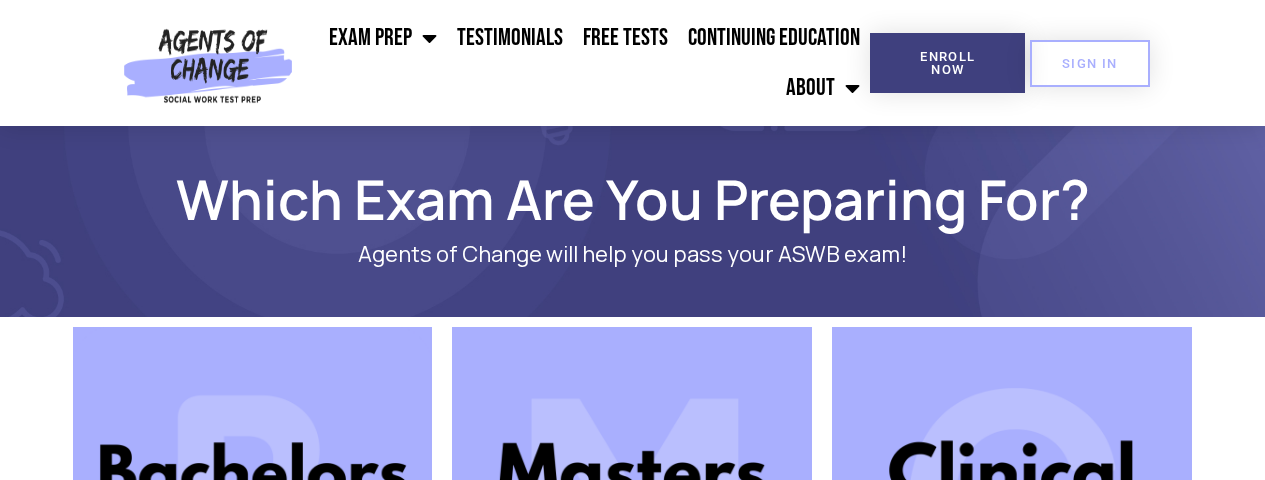 scroll, scrollTop: 0, scrollLeft: 0, axis: both 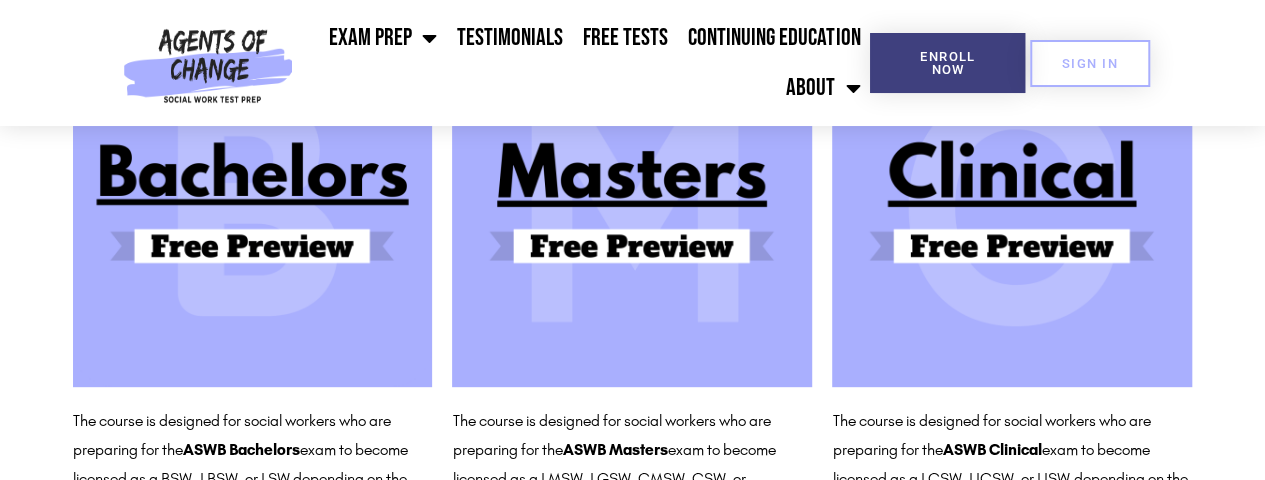 click at bounding box center [1012, 207] 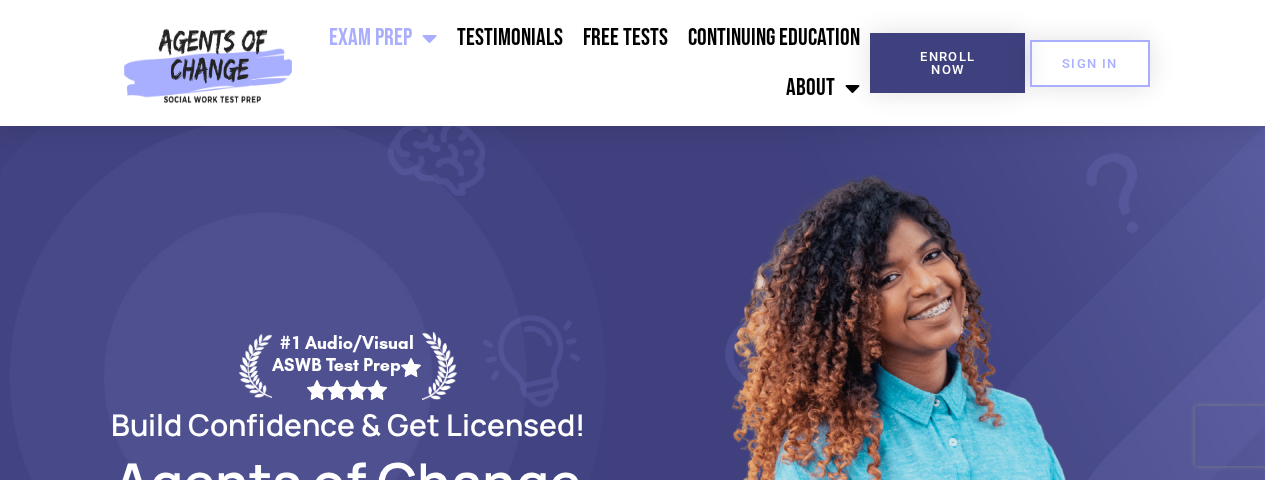 scroll, scrollTop: 0, scrollLeft: 0, axis: both 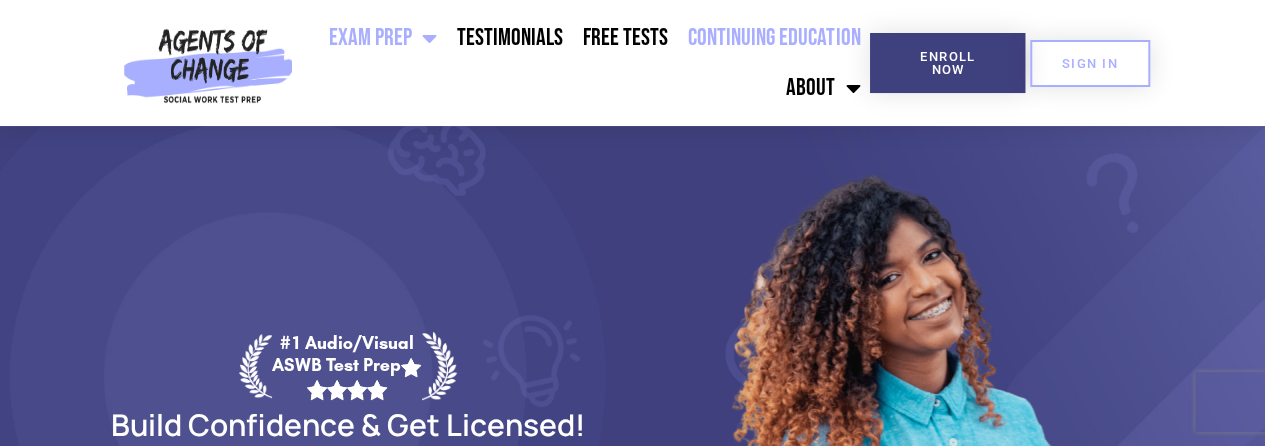 click on "Continuing Education" 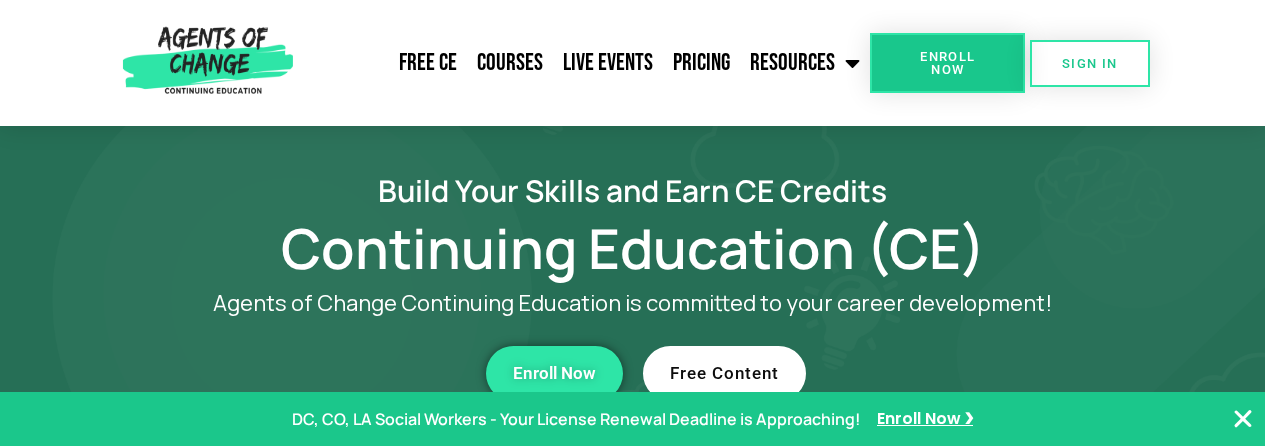 scroll, scrollTop: 0, scrollLeft: 0, axis: both 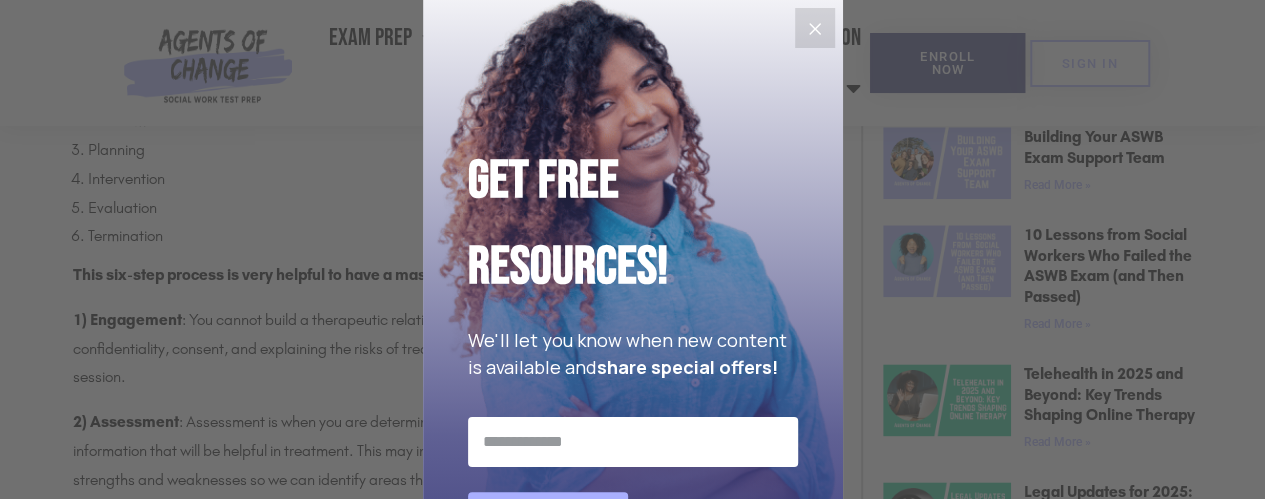 click on "Get Free Resources! We'll let you know when new   content is available and  share special offers! Join for FREE! We respect your privacy. Unsubscribe at any time. Built with Kit" at bounding box center [633, 340] 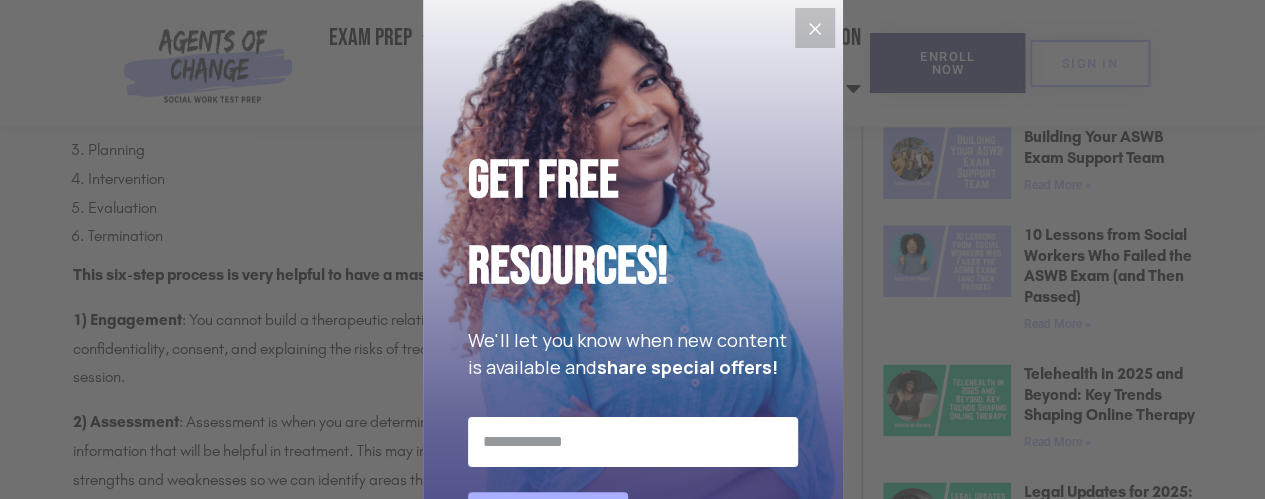 click 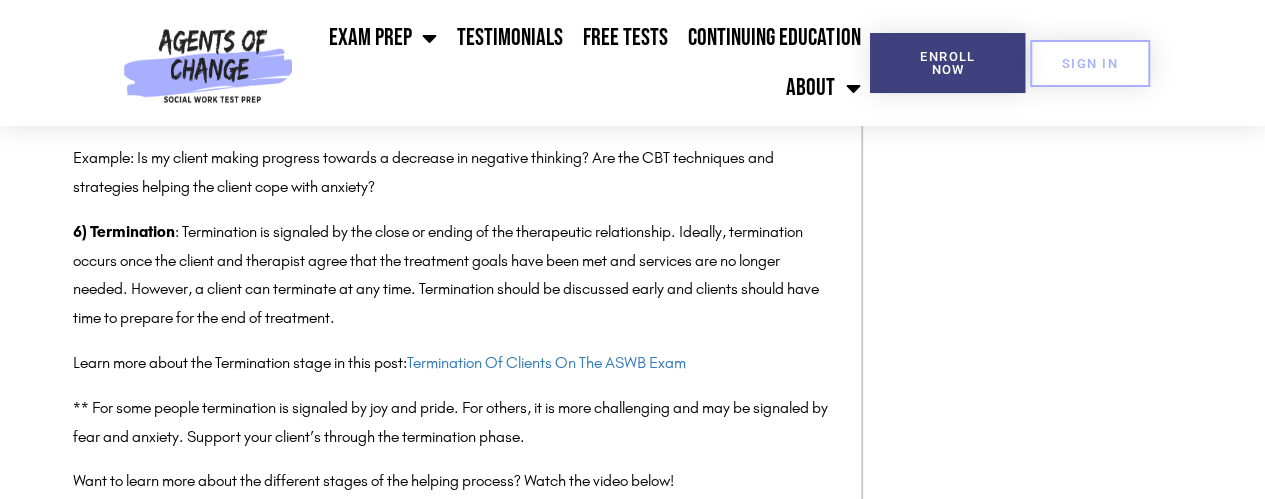 scroll, scrollTop: 2100, scrollLeft: 0, axis: vertical 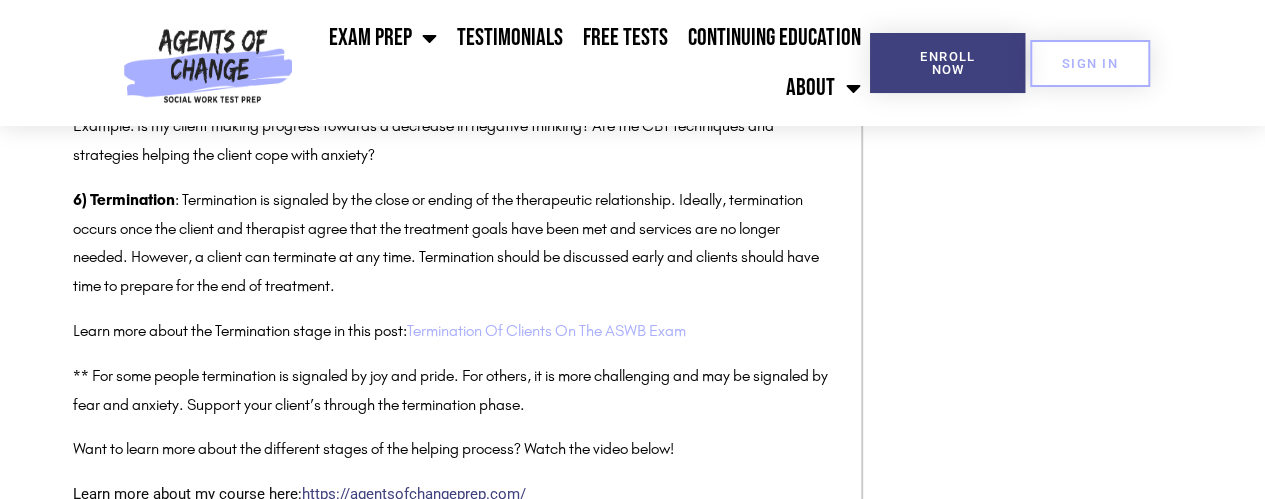 click on "Termination Of Clients On The ASWB Exam" at bounding box center (546, 330) 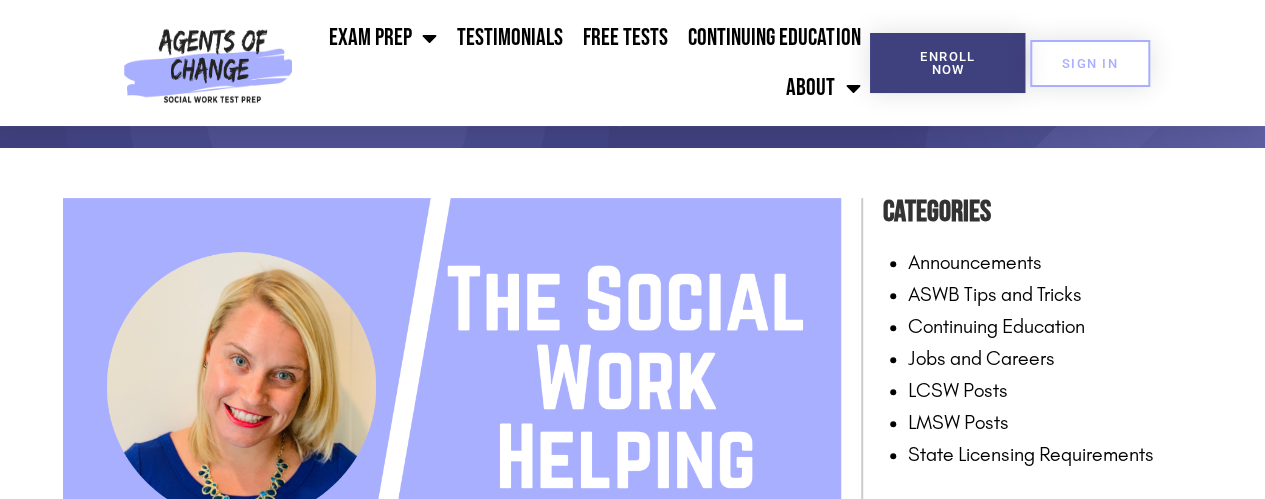 scroll, scrollTop: 200, scrollLeft: 0, axis: vertical 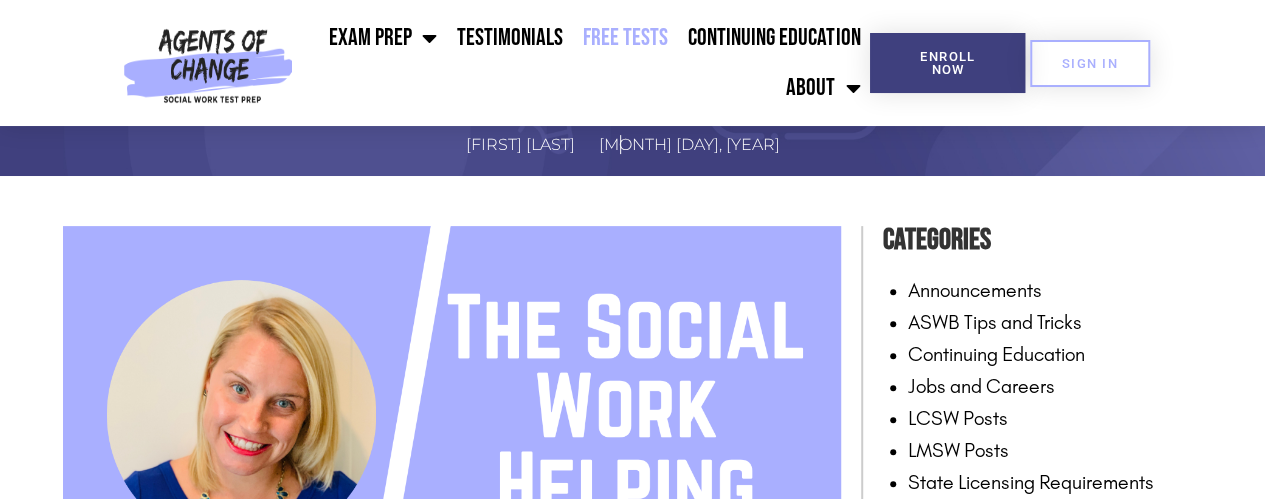 click on "Free Tests" 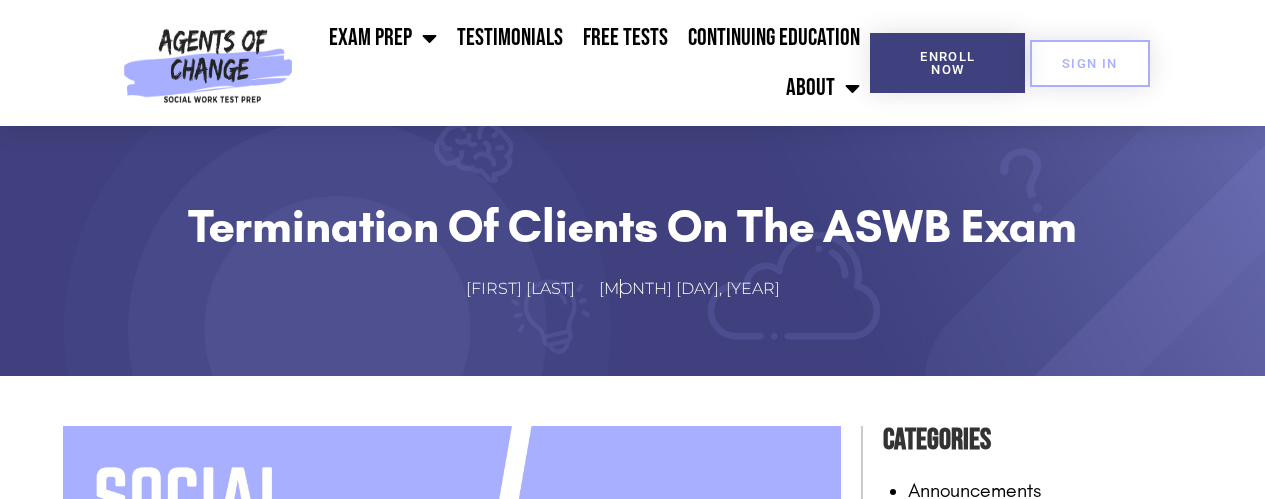 scroll, scrollTop: 200, scrollLeft: 0, axis: vertical 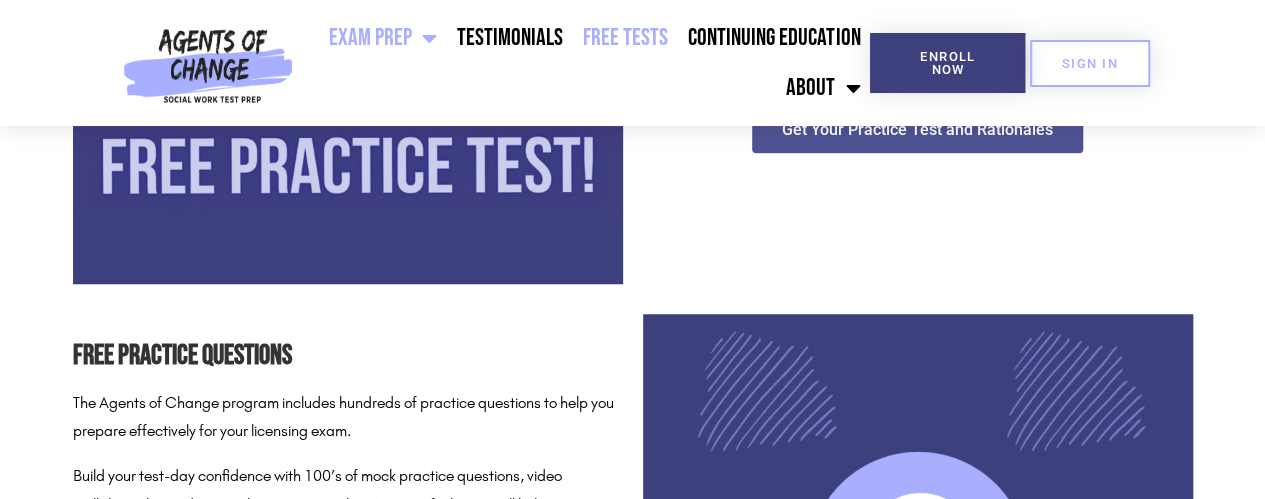 click 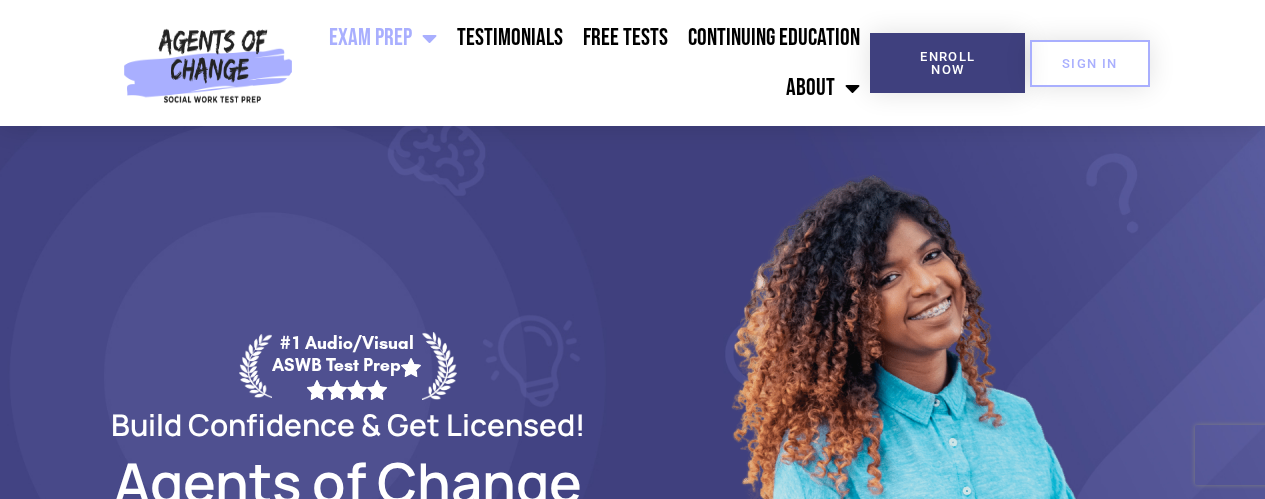 scroll, scrollTop: 0, scrollLeft: 0, axis: both 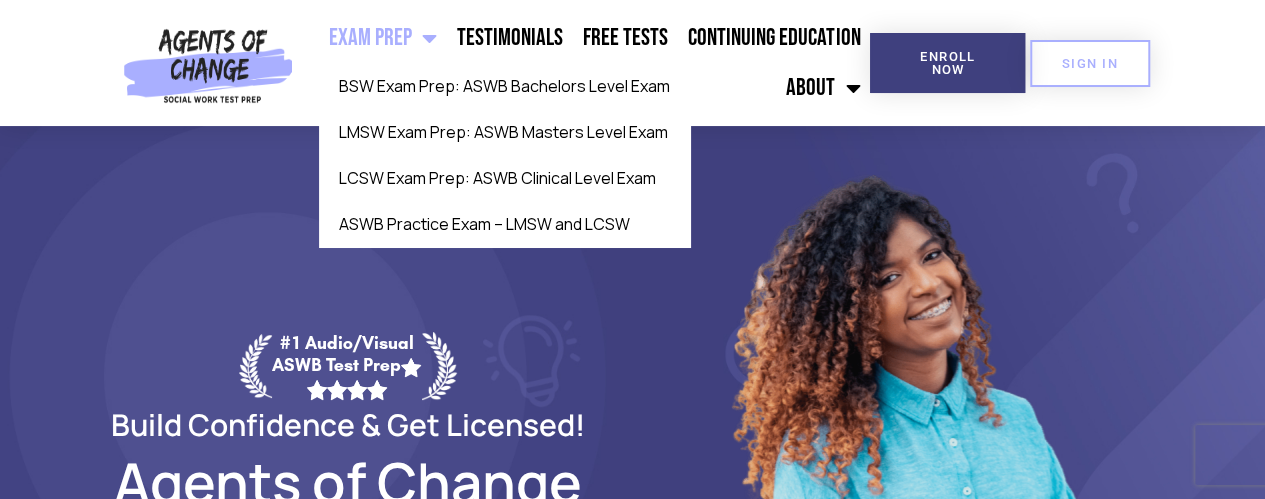 click 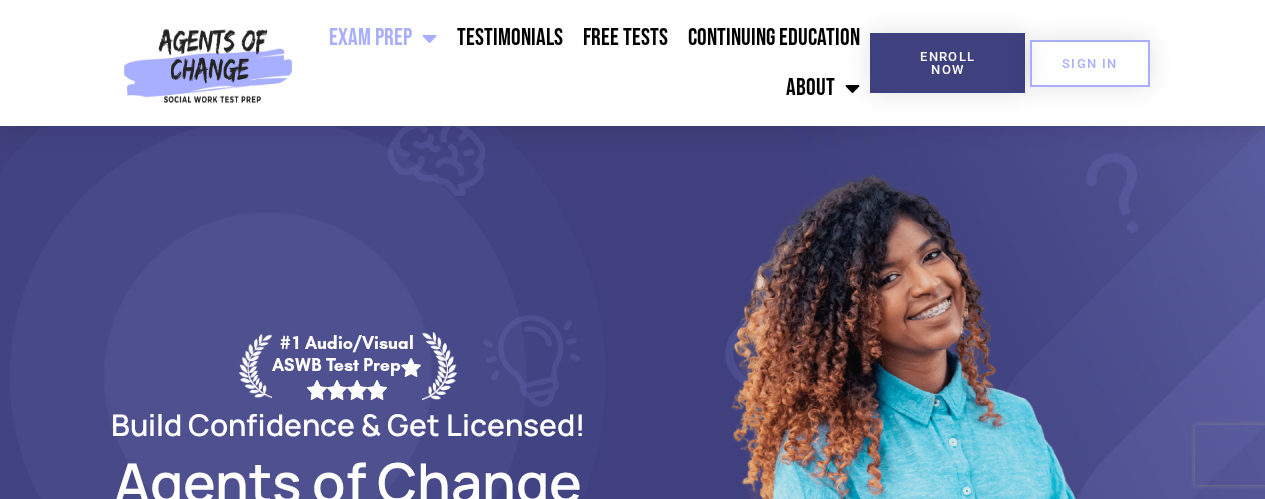scroll, scrollTop: 0, scrollLeft: 0, axis: both 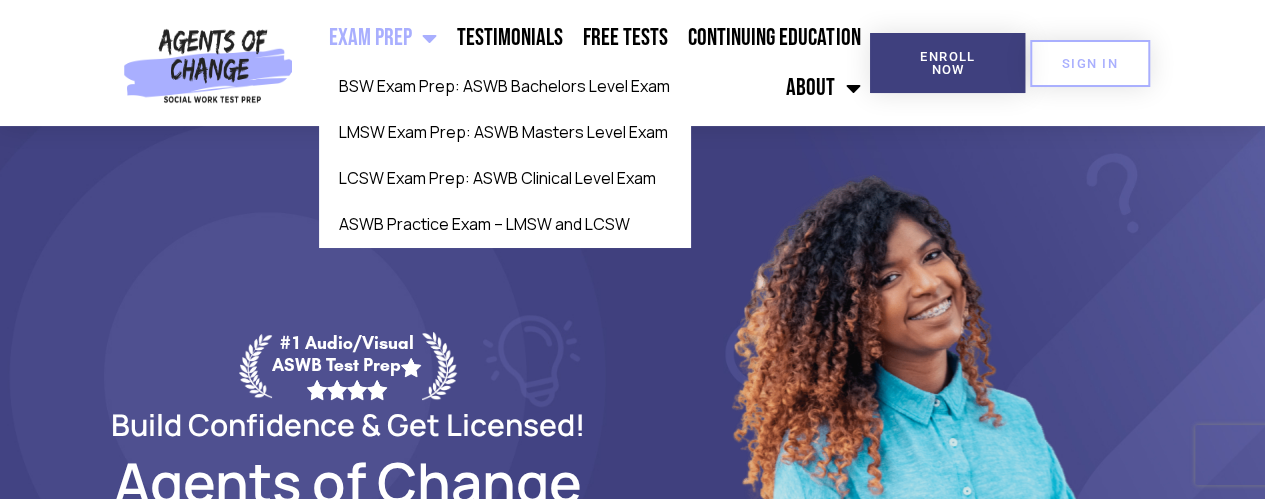 click on "Exam Prep" 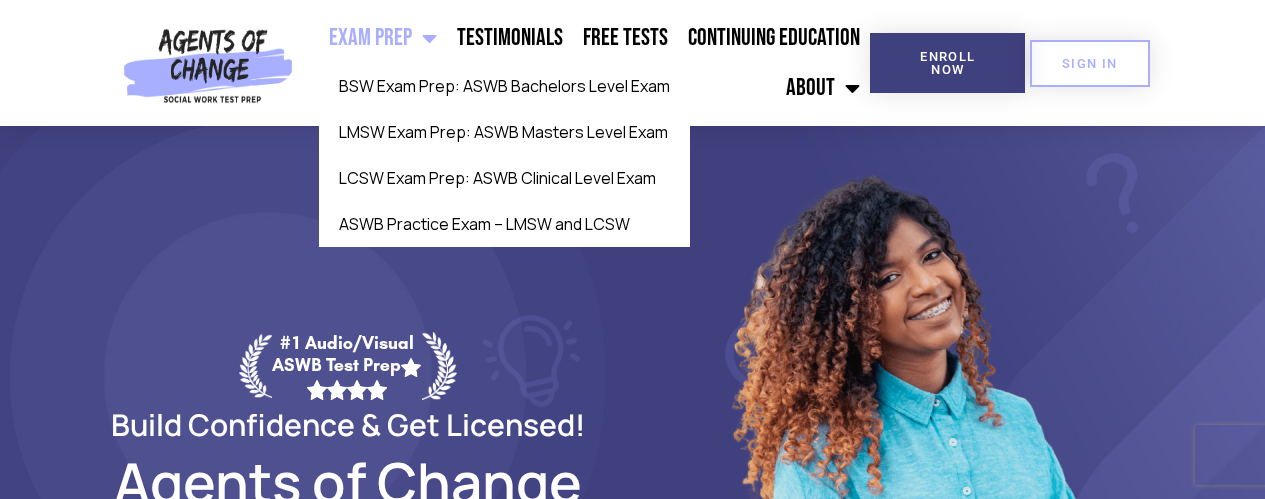 scroll, scrollTop: 0, scrollLeft: 0, axis: both 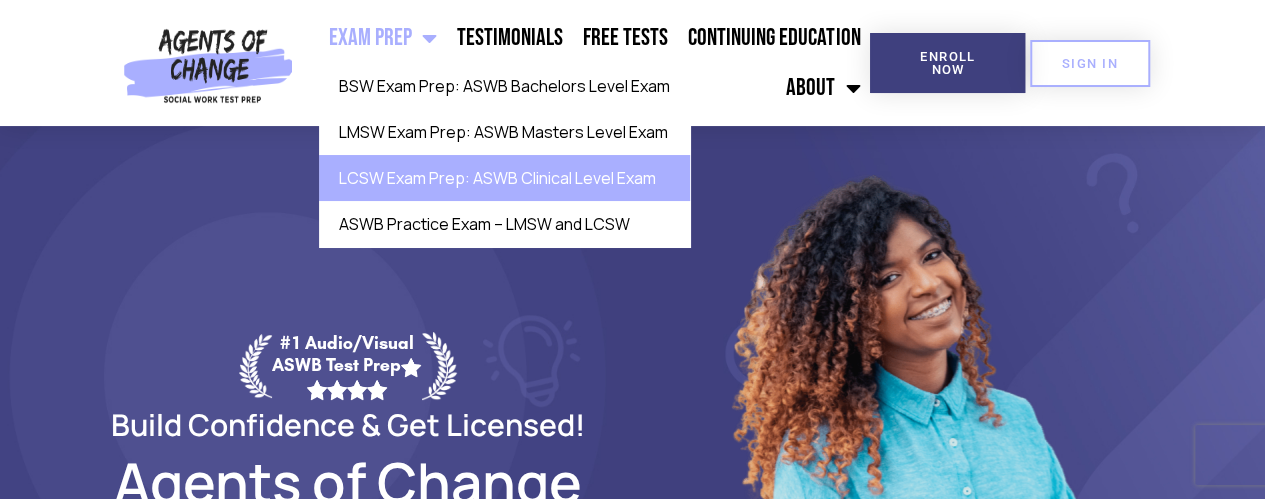 click on "LCSW Exam Prep: ASWB Clinical Level Exam" 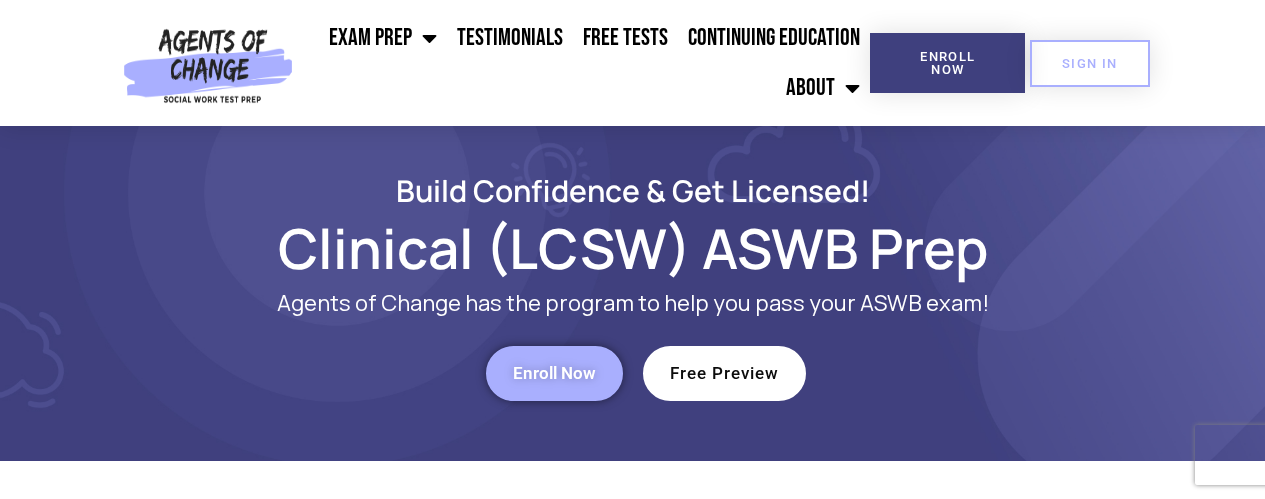 scroll, scrollTop: 0, scrollLeft: 0, axis: both 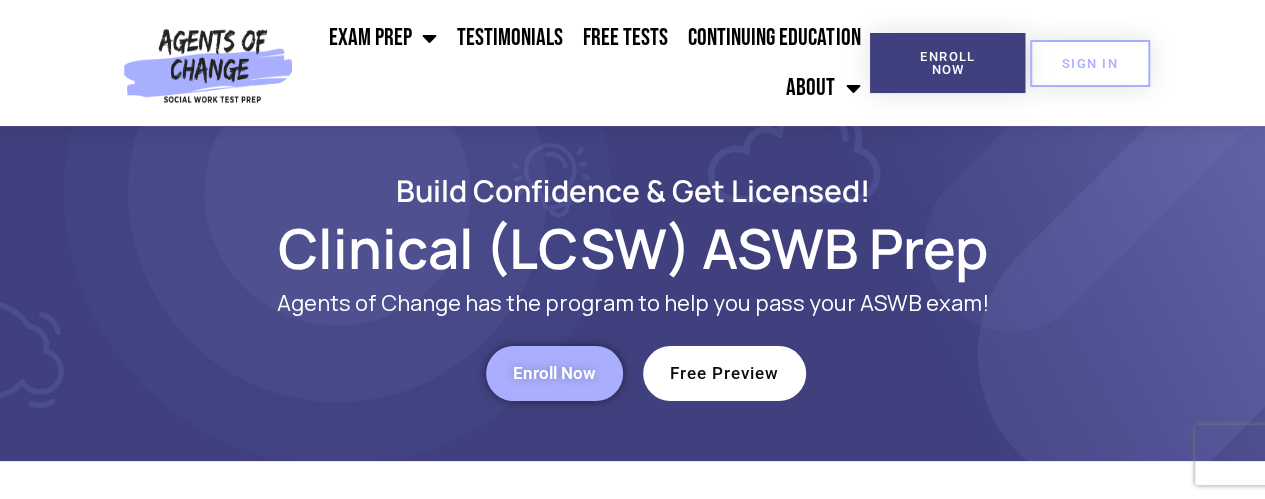 click on "Enroll Now" at bounding box center (554, 373) 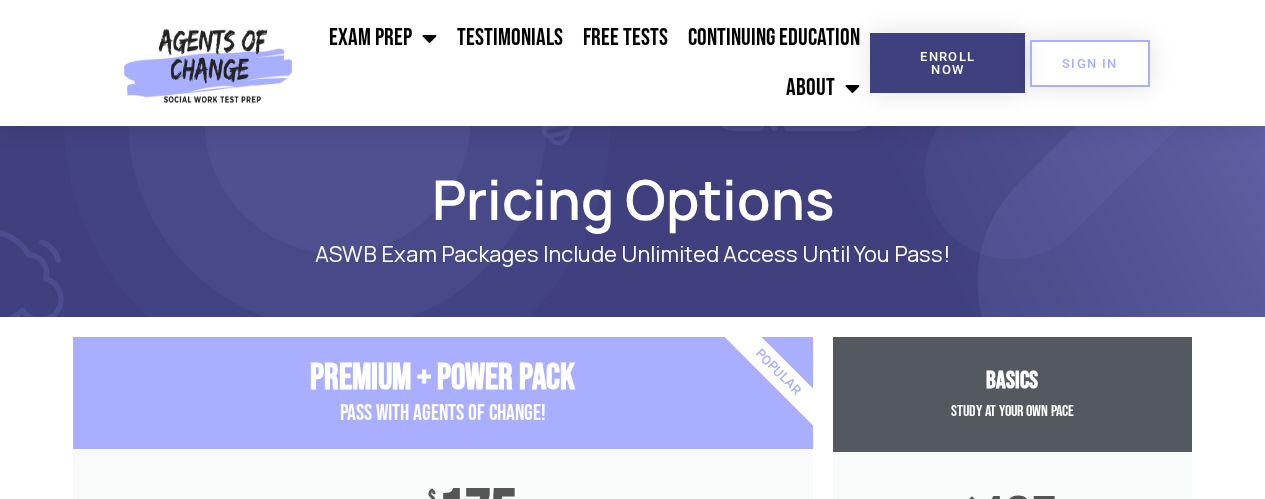 scroll, scrollTop: 0, scrollLeft: 0, axis: both 